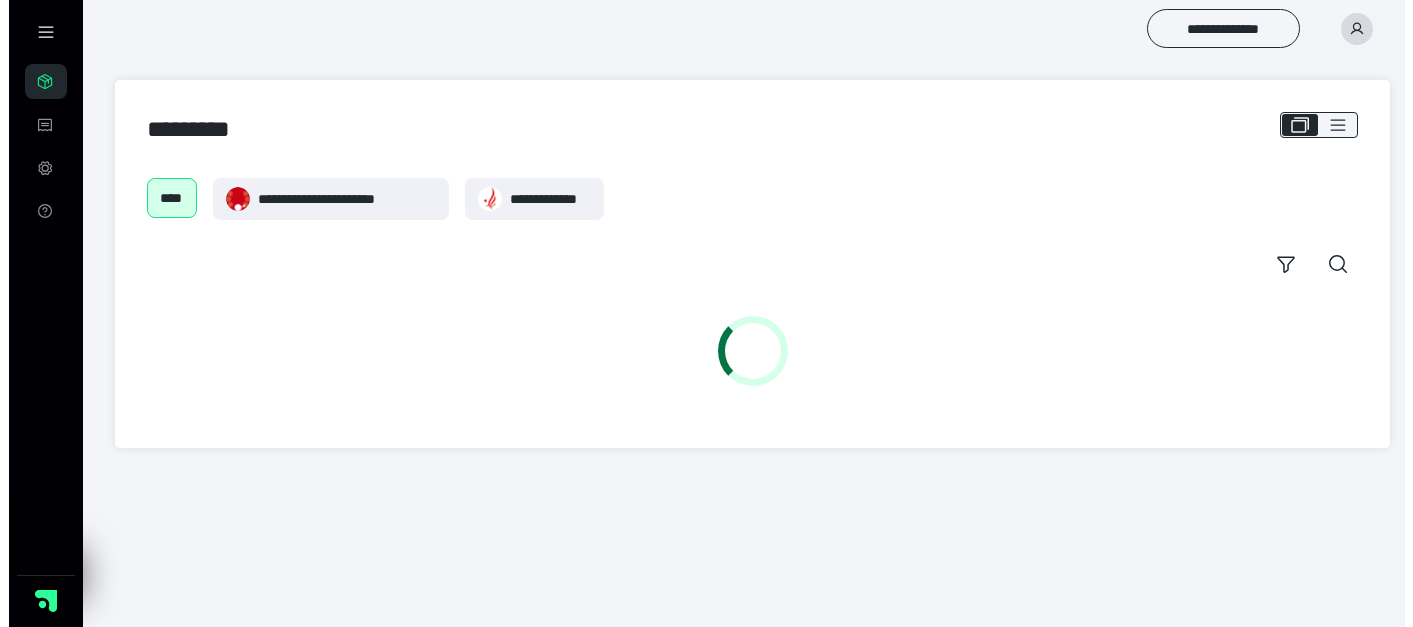 scroll, scrollTop: 0, scrollLeft: 0, axis: both 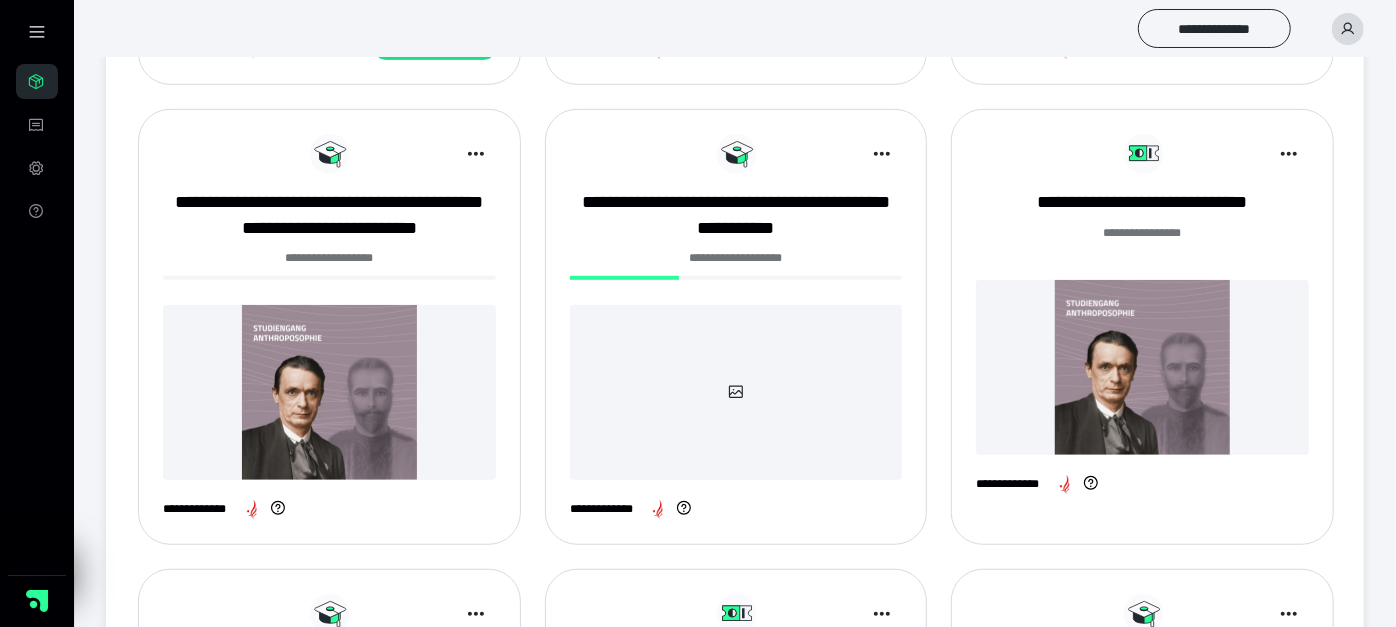 drag, startPoint x: 362, startPoint y: 368, endPoint x: 238, endPoint y: 374, distance: 124.14507 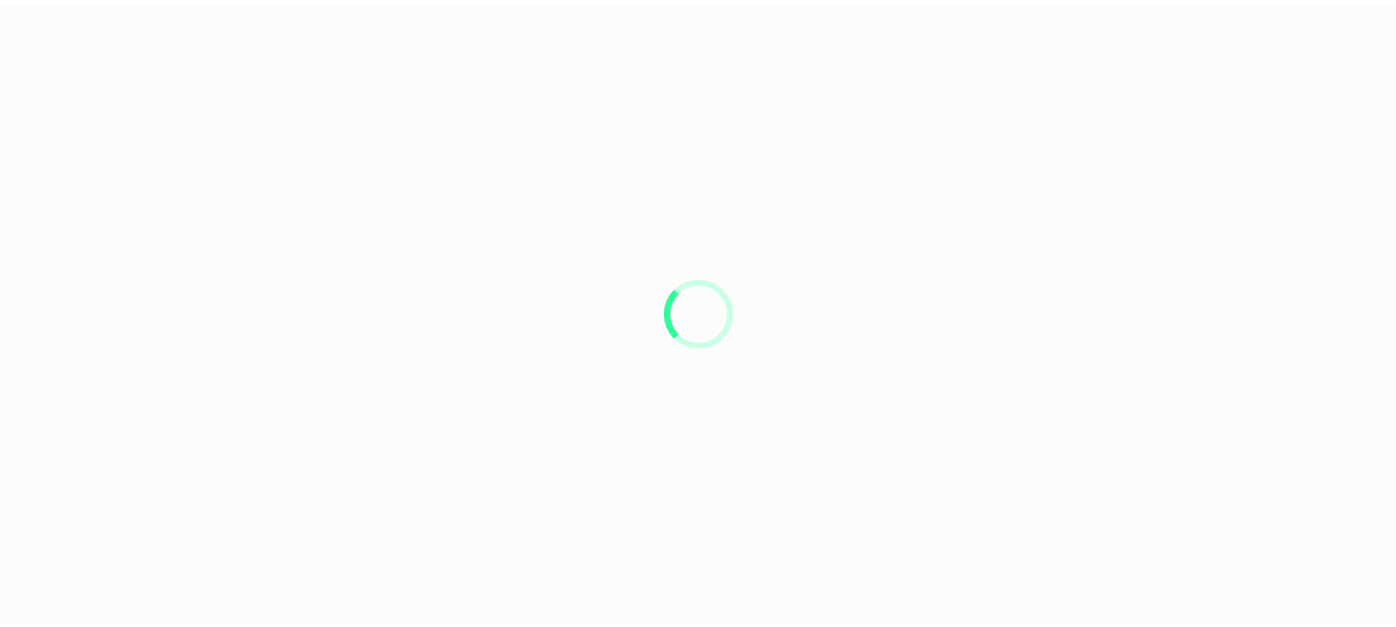 scroll, scrollTop: 0, scrollLeft: 0, axis: both 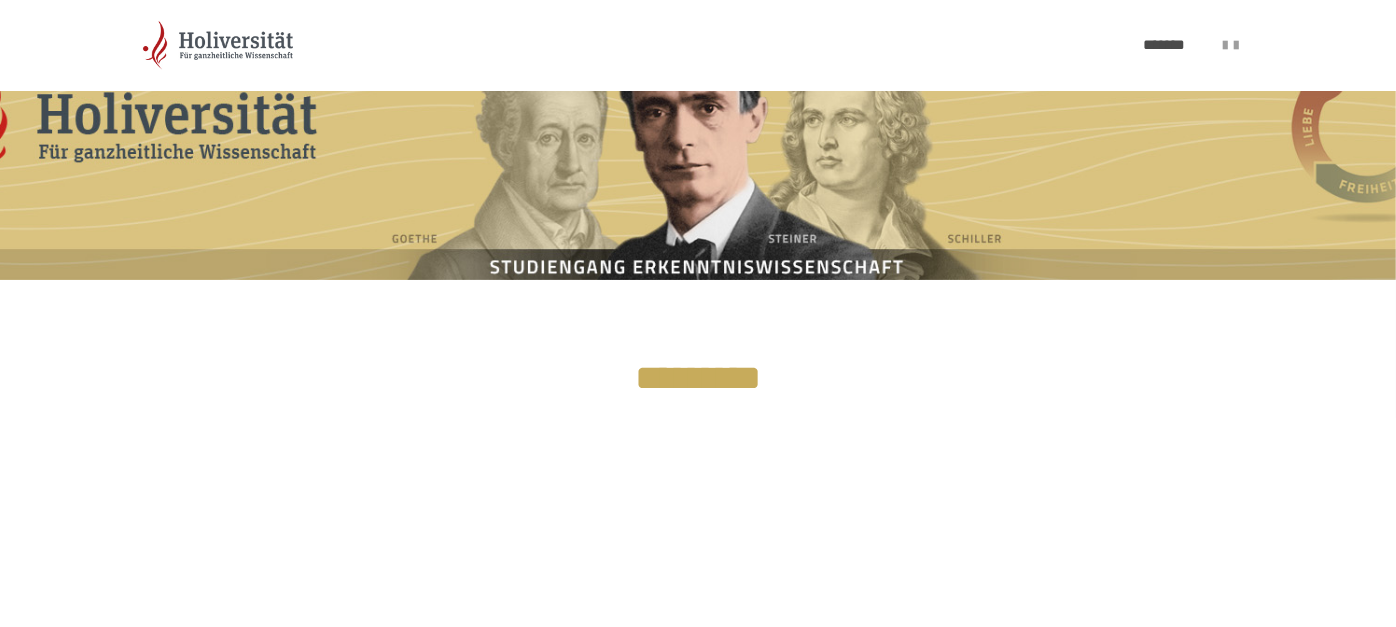 drag, startPoint x: 835, startPoint y: 412, endPoint x: 840, endPoint y: 421, distance: 10.29563 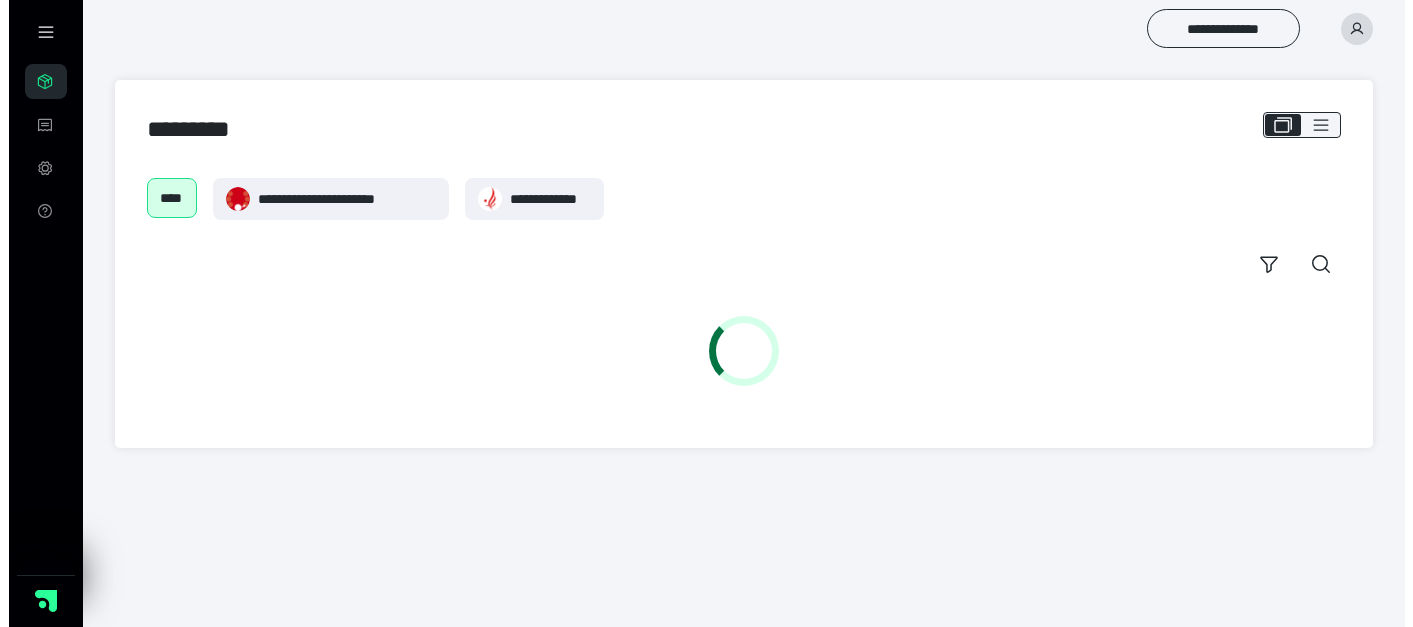 scroll, scrollTop: 0, scrollLeft: 0, axis: both 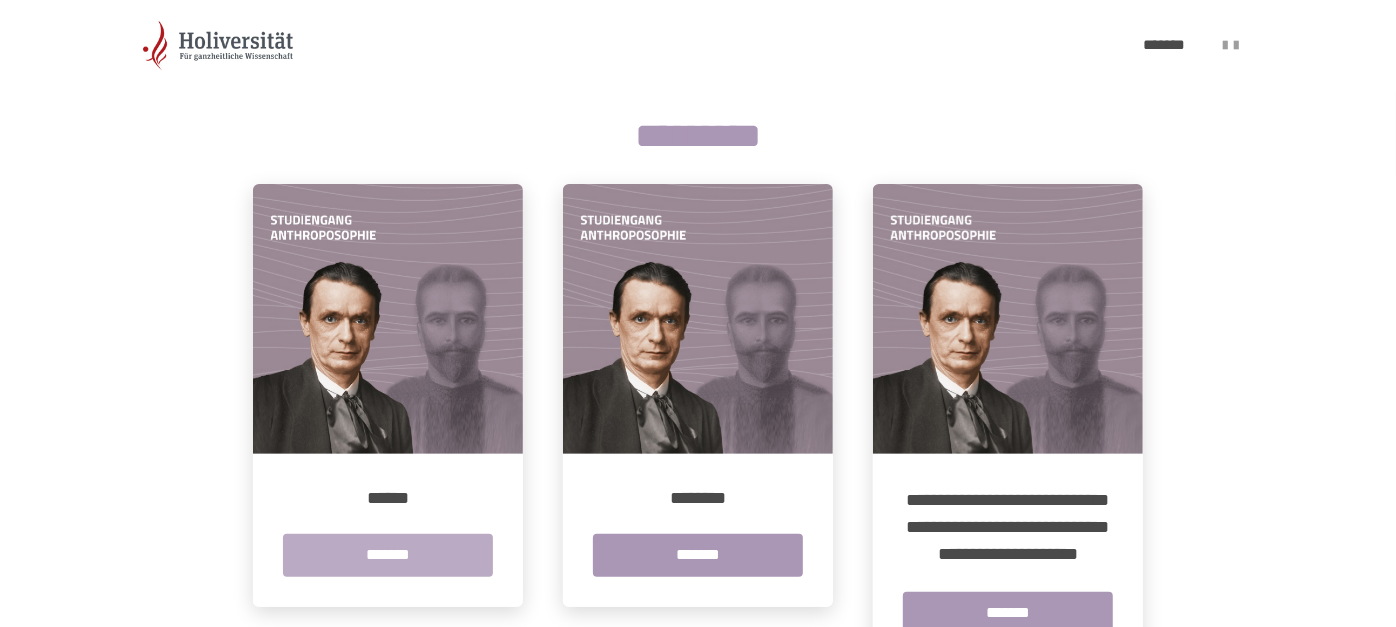 click on "*******" at bounding box center (388, 555) 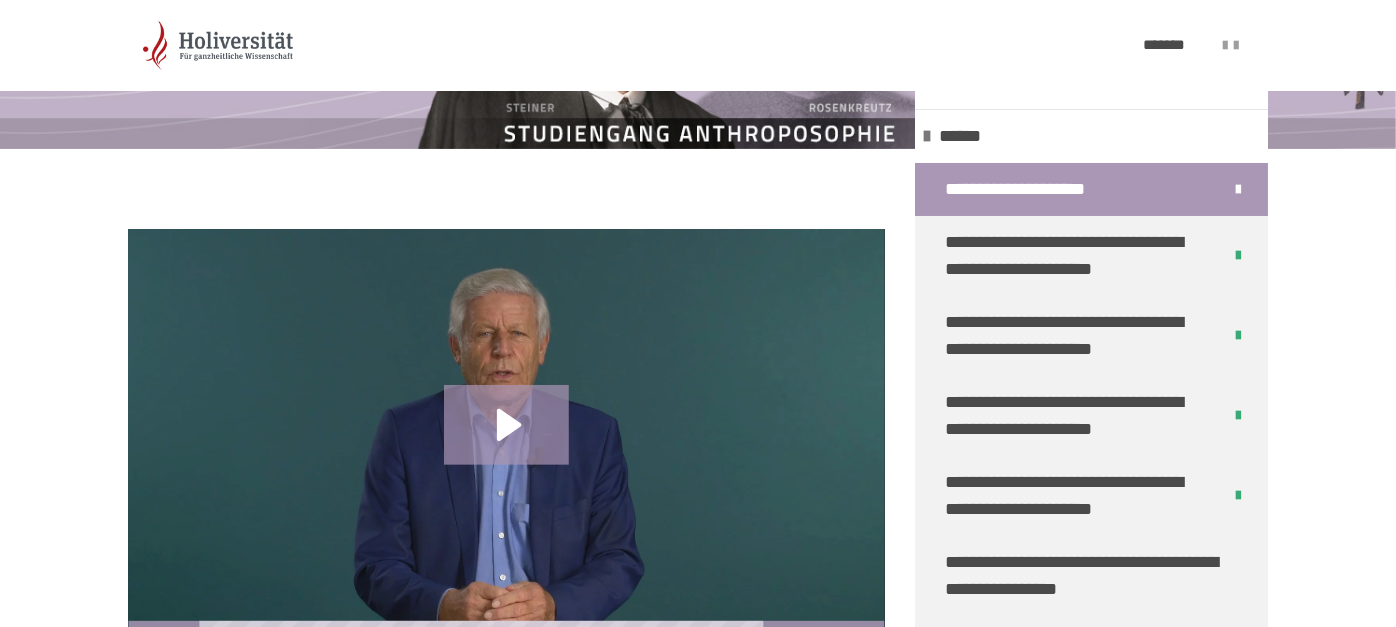 scroll, scrollTop: 481, scrollLeft: 0, axis: vertical 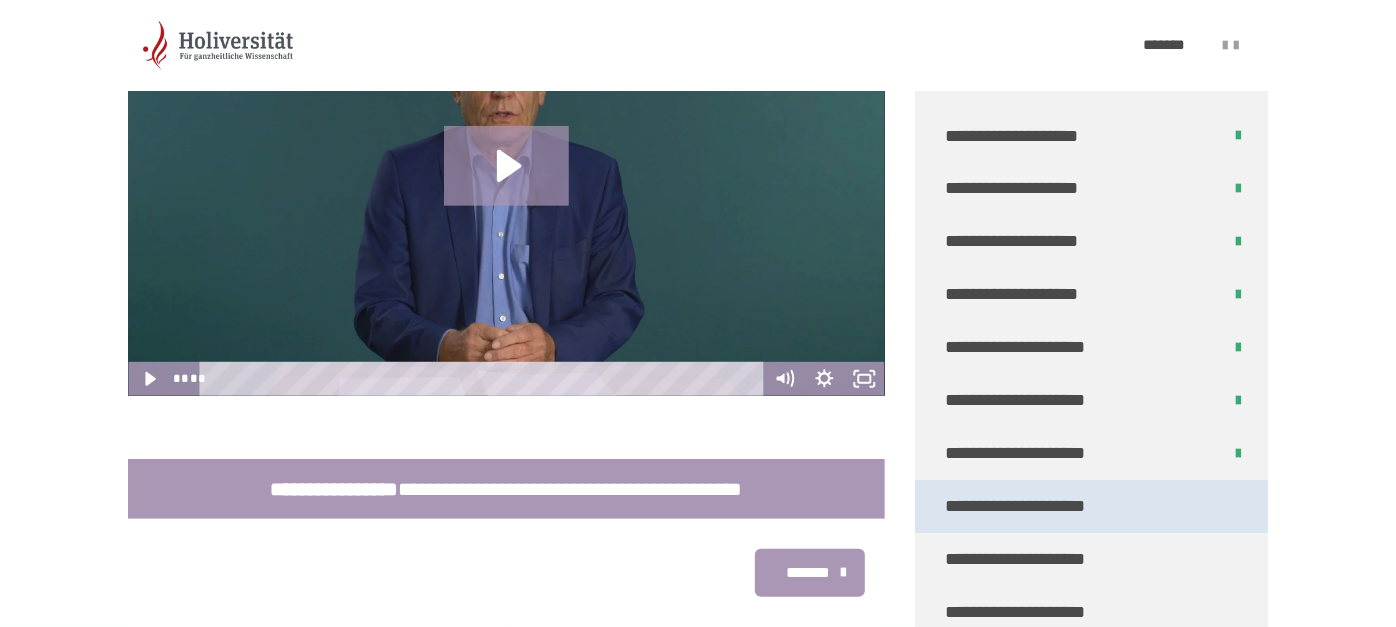click on "**********" at bounding box center (1022, 506) 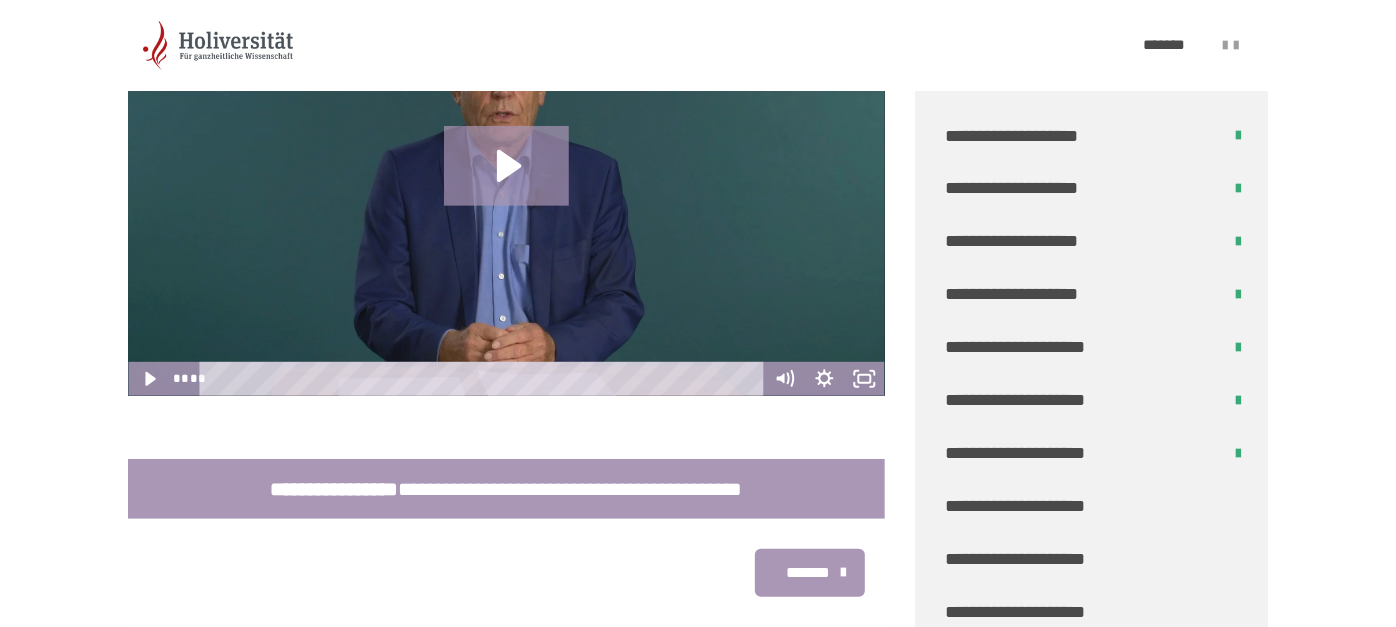 click on "**********" at bounding box center [1022, 506] 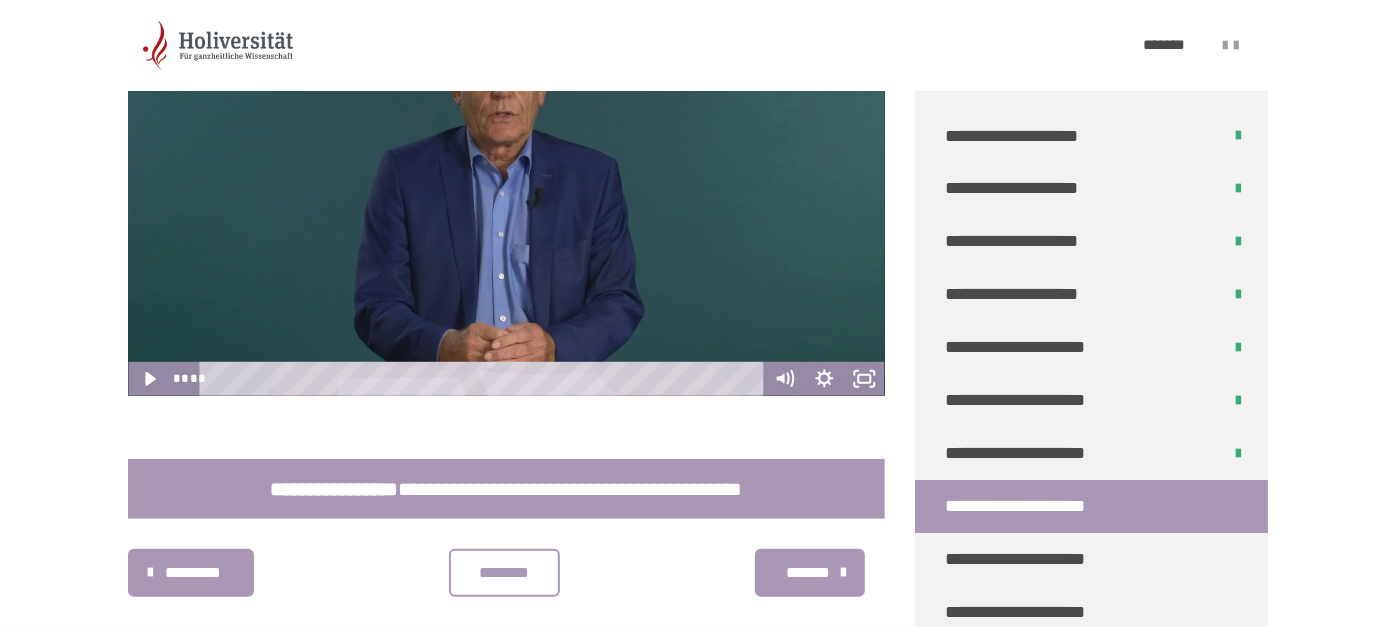 scroll, scrollTop: 380, scrollLeft: 0, axis: vertical 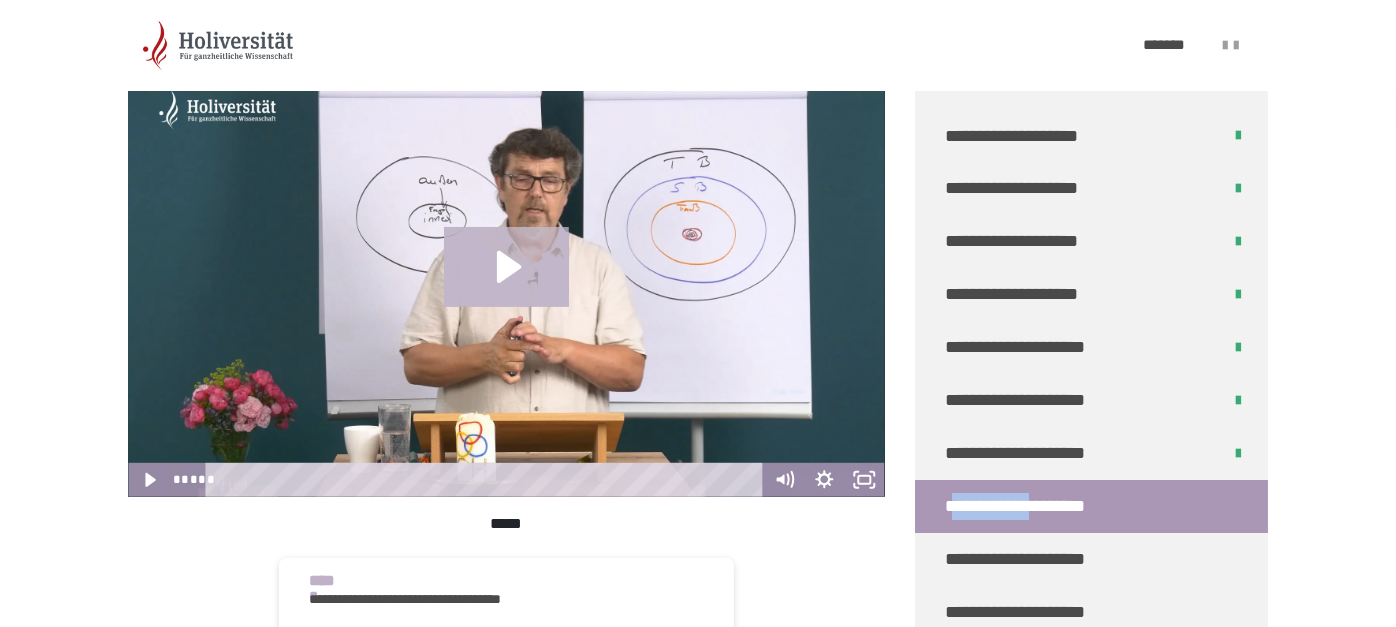 click 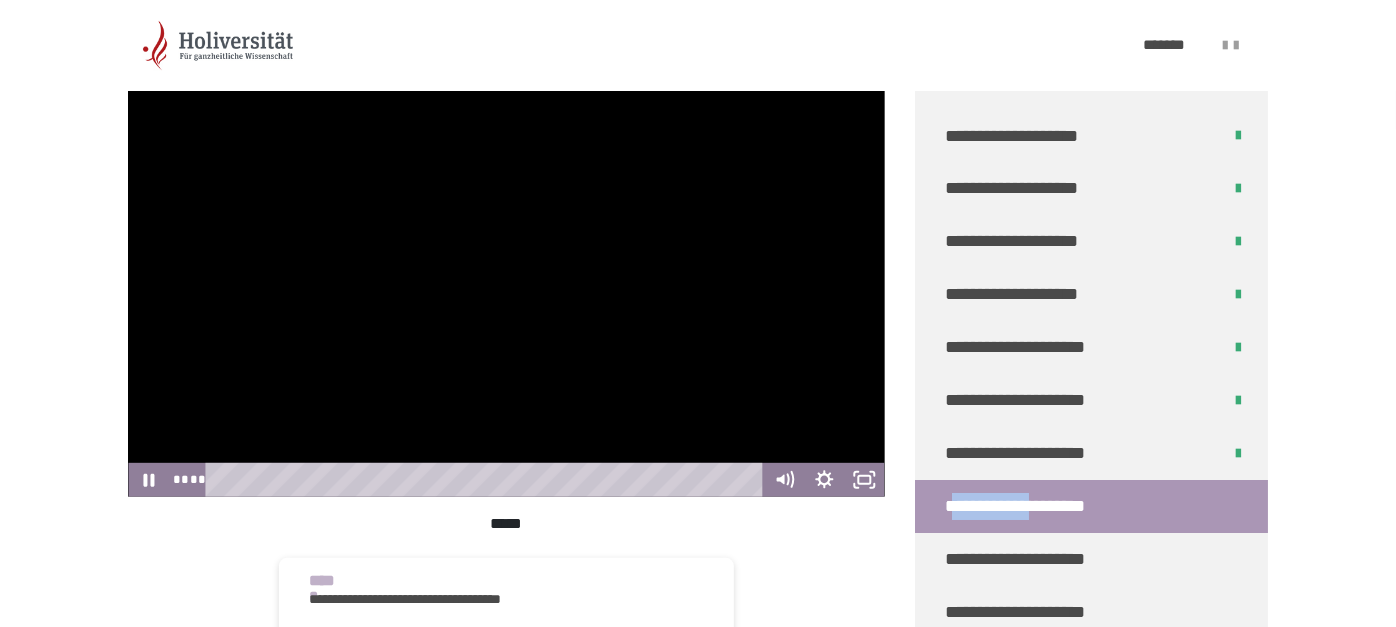 click at bounding box center [506, 284] 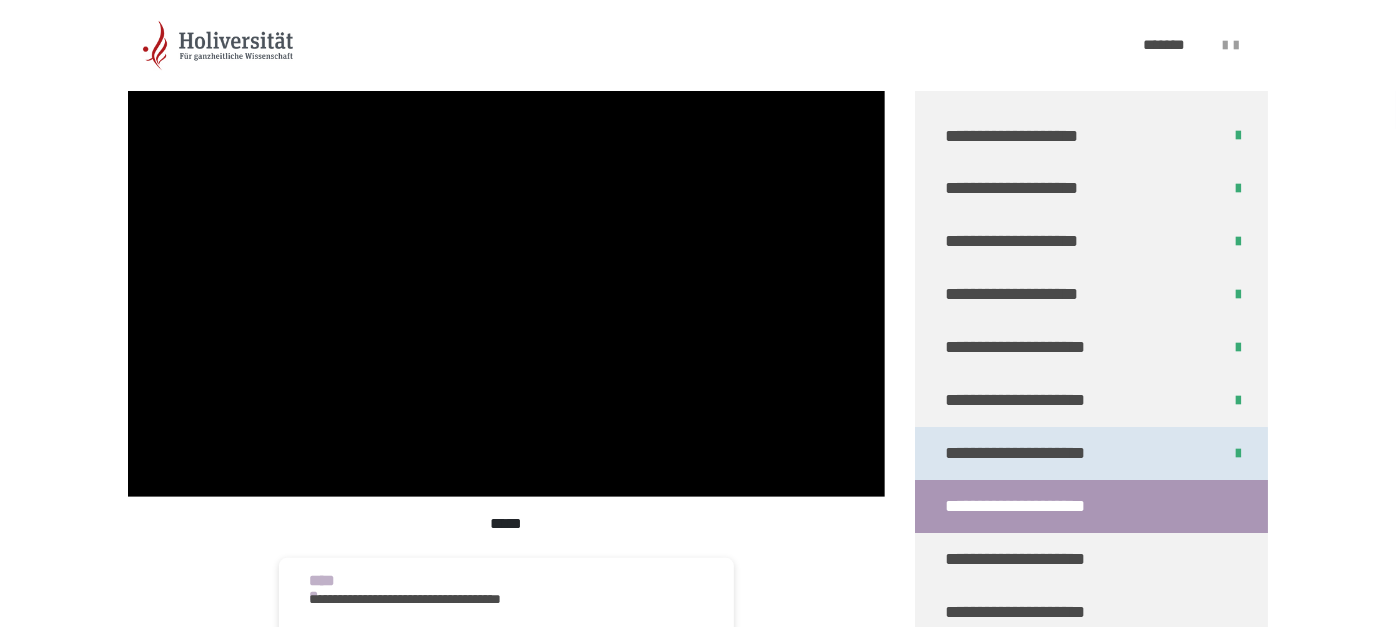 click on "**********" at bounding box center (1022, 453) 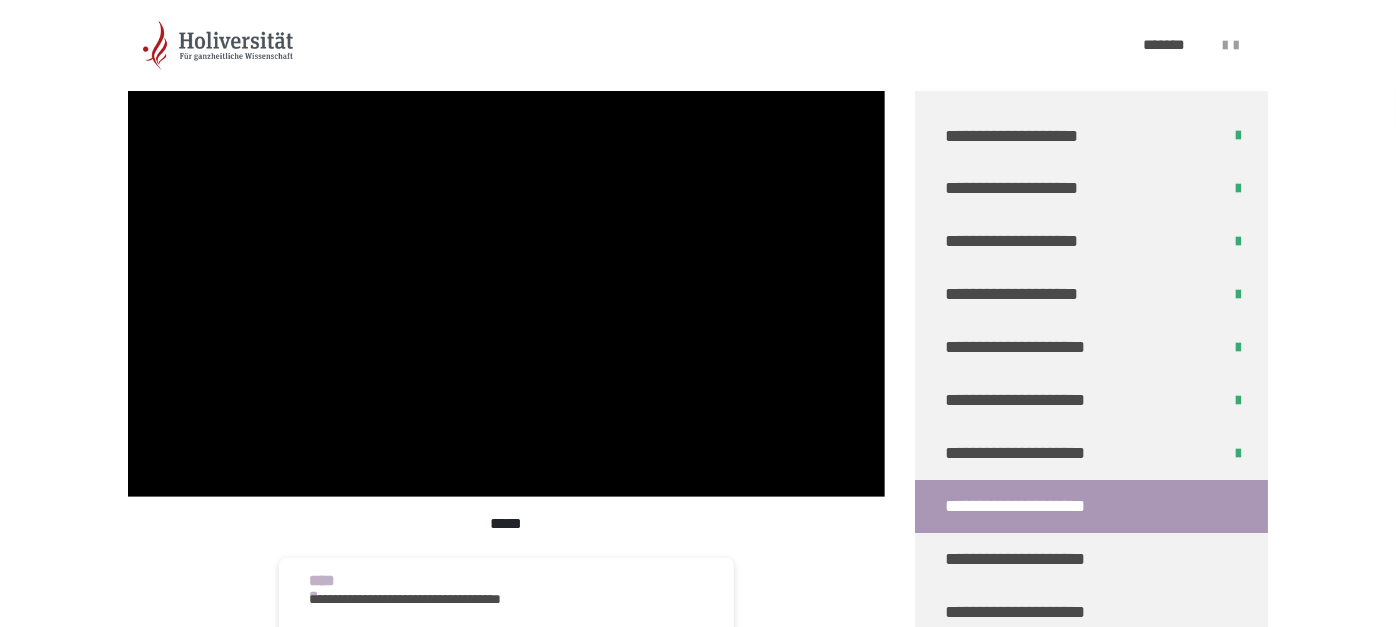 click on "*****" at bounding box center (506, 524) 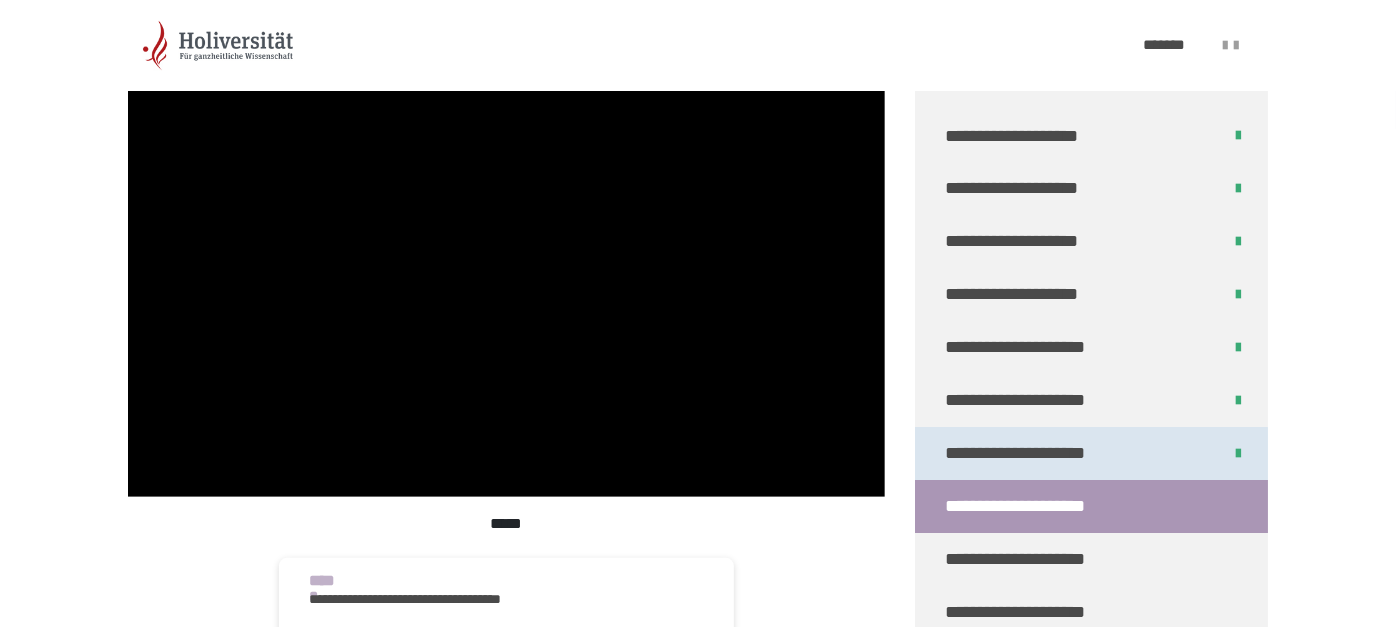click on "**********" at bounding box center [1022, 453] 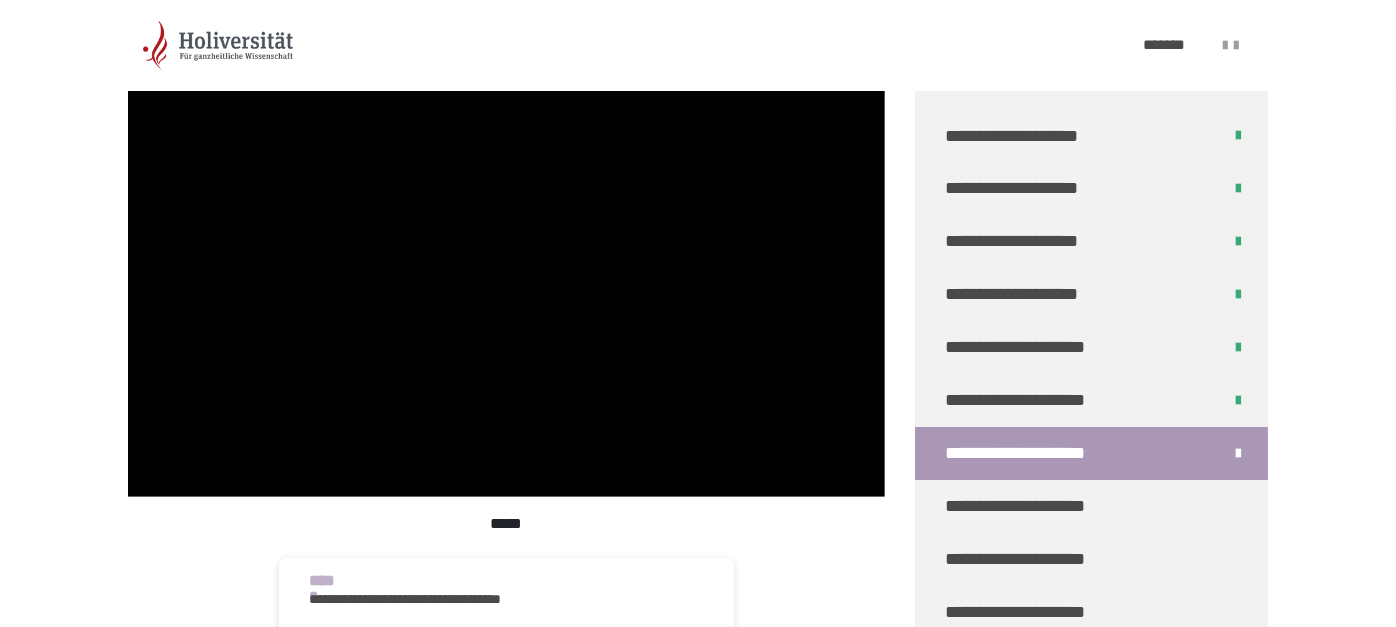 click on "**********" at bounding box center (1022, 453) 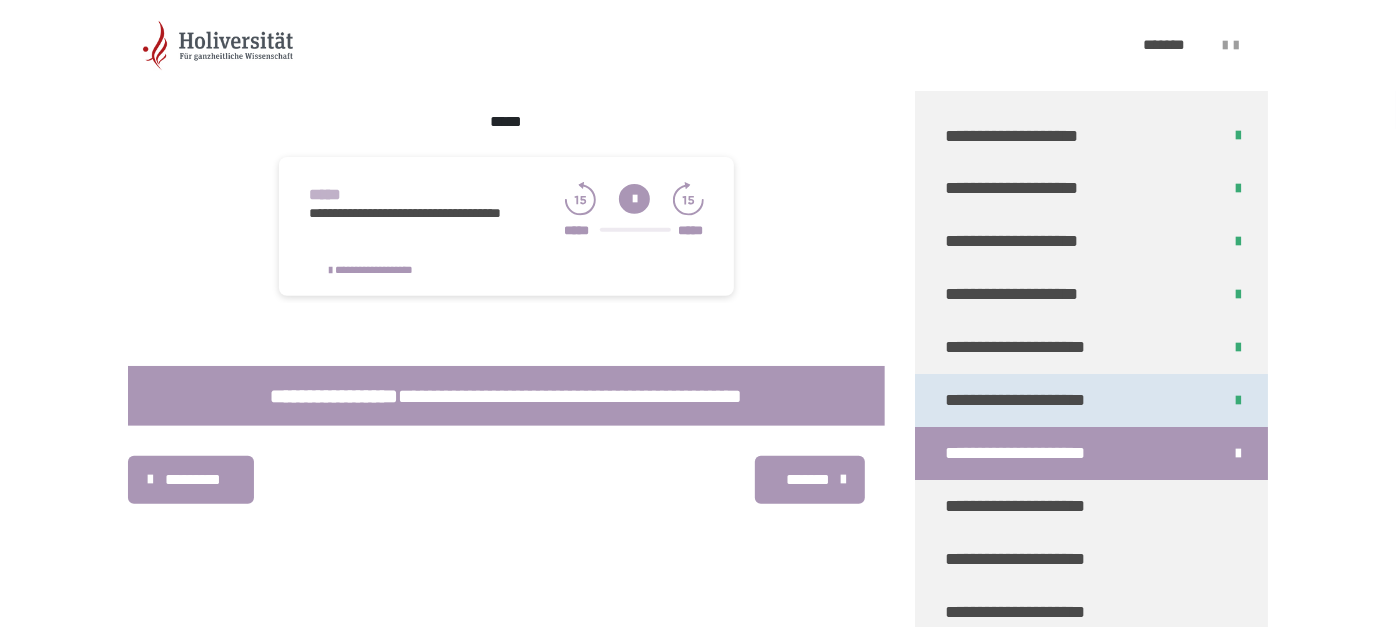 click on "**********" at bounding box center (1022, 400) 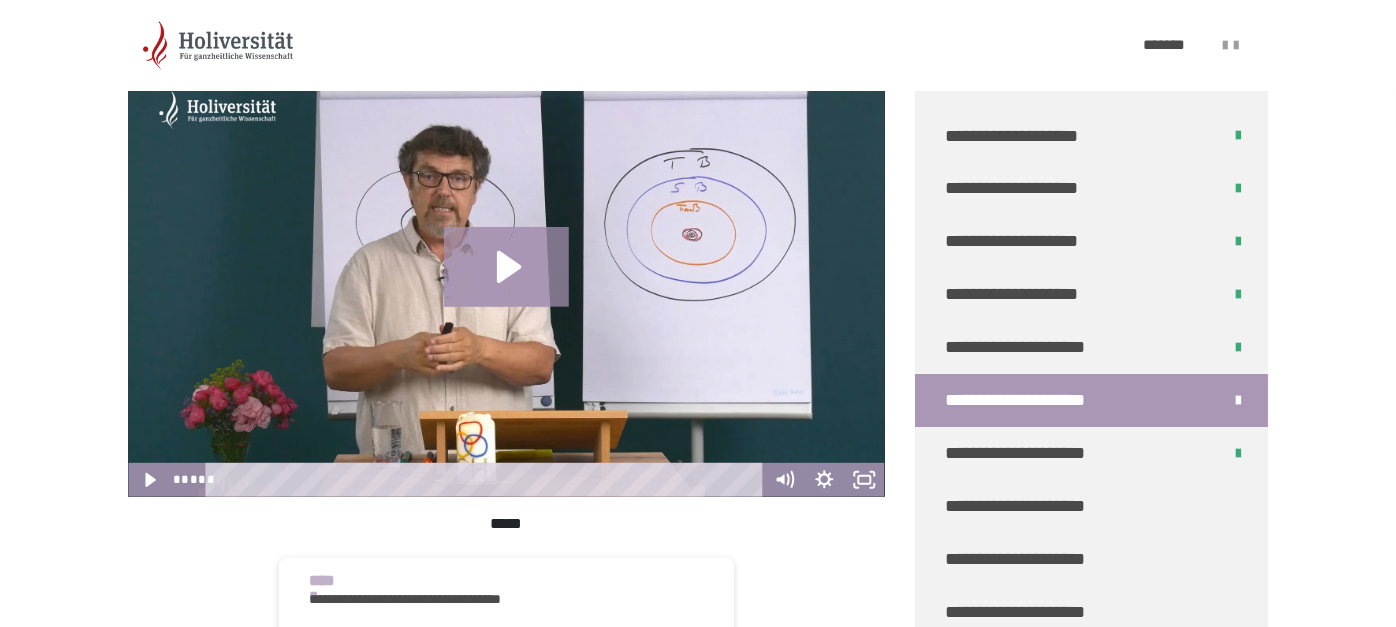 drag, startPoint x: 1134, startPoint y: 394, endPoint x: 1100, endPoint y: 394, distance: 34 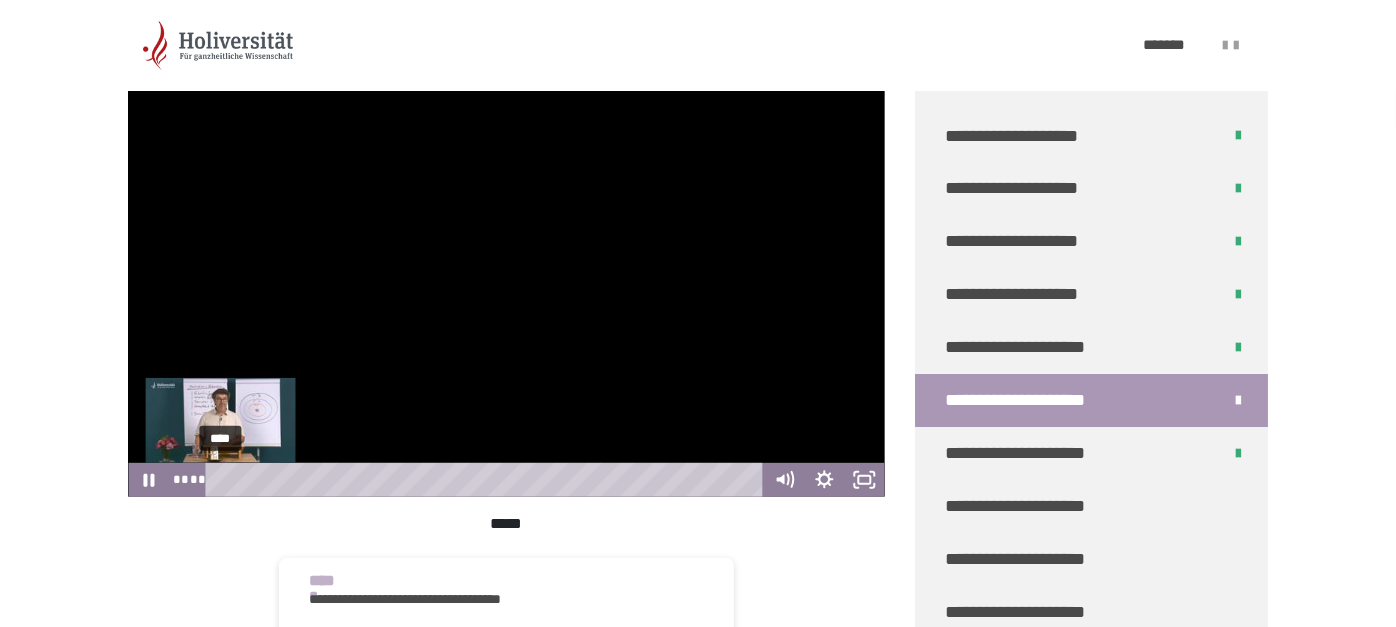 click on "****" at bounding box center [488, 480] 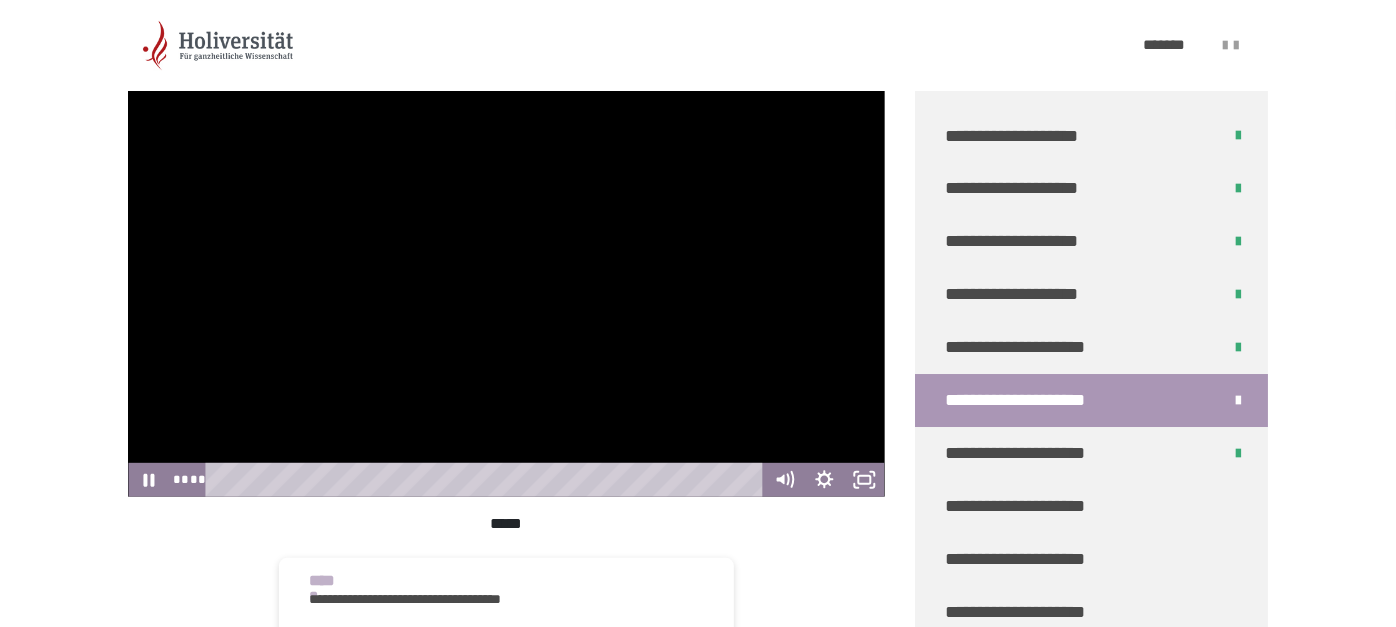 click at bounding box center (506, 284) 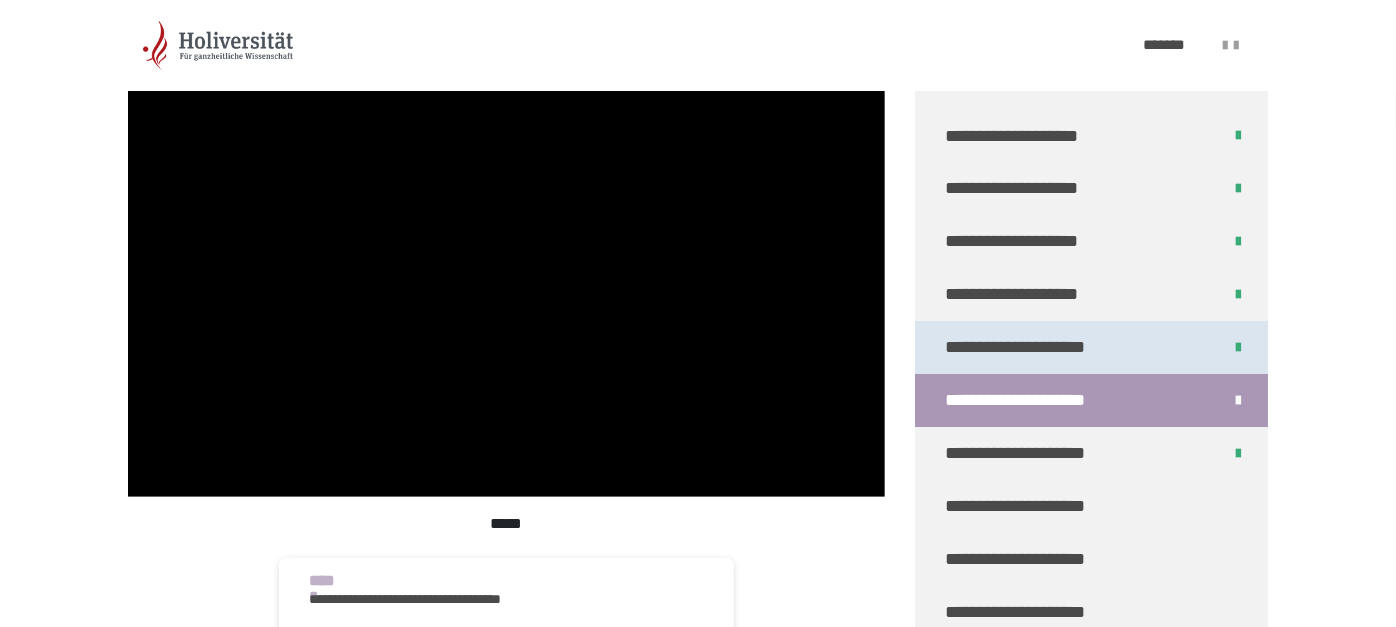 click on "**********" at bounding box center [1022, 347] 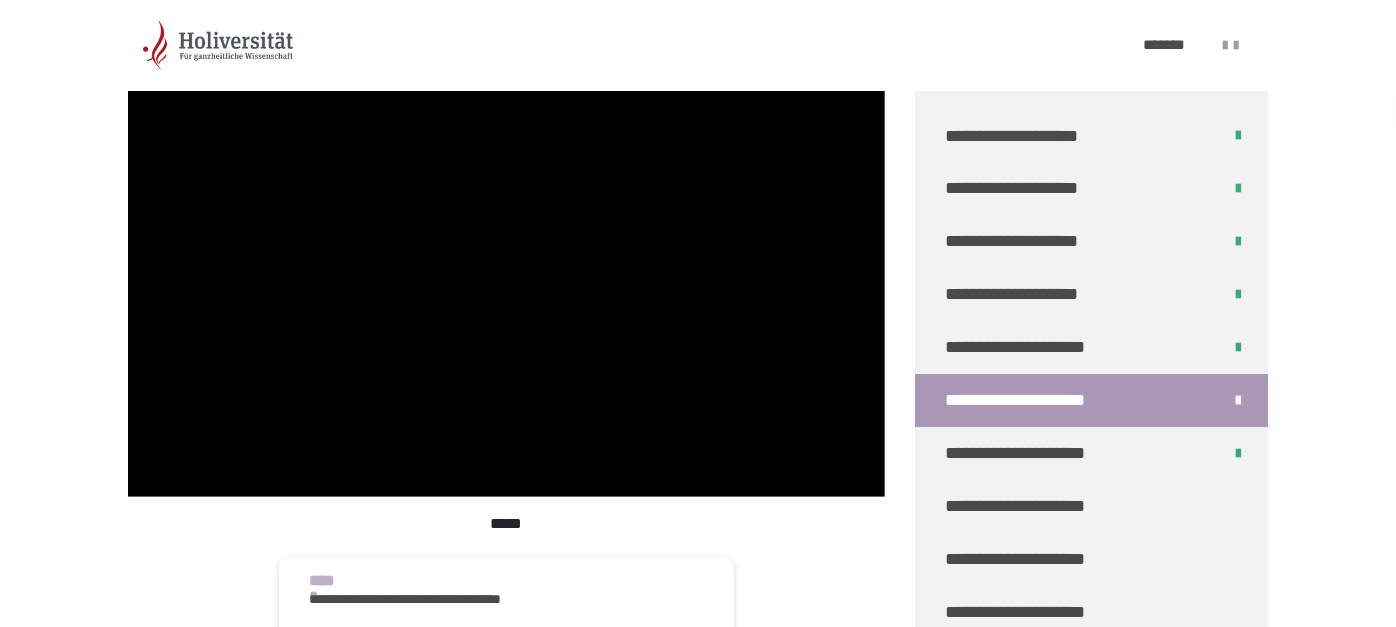 click on "**********" at bounding box center [1022, 347] 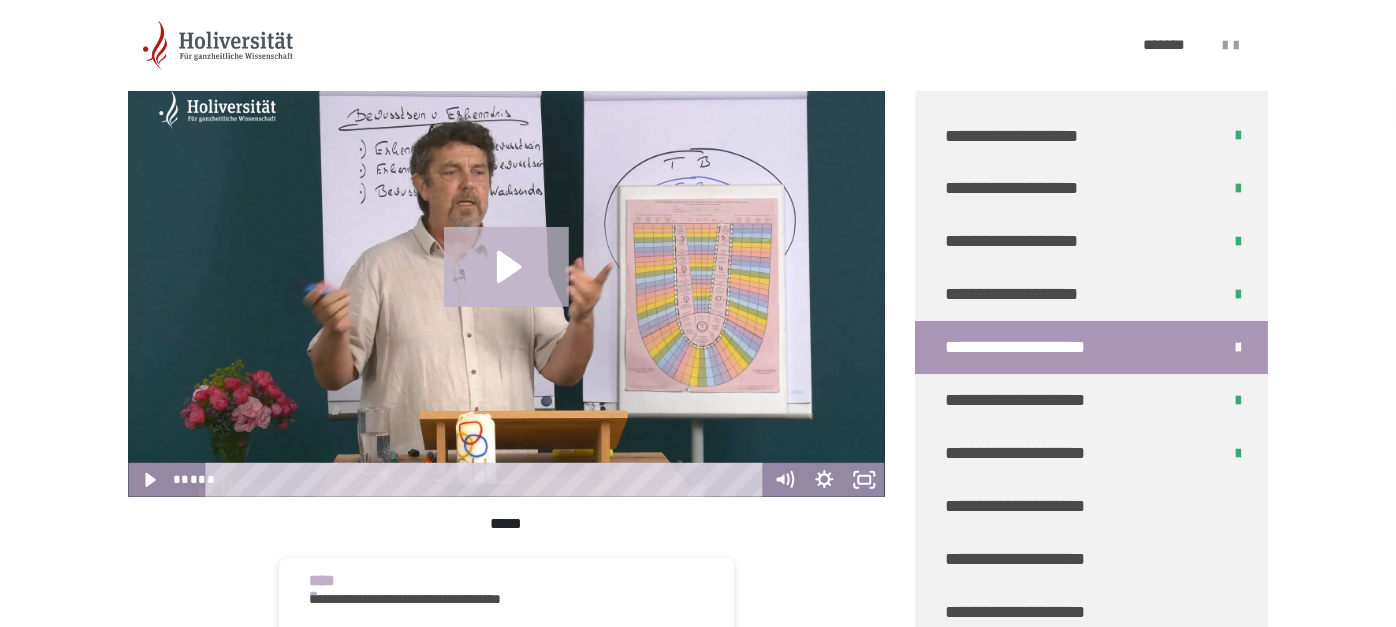 click 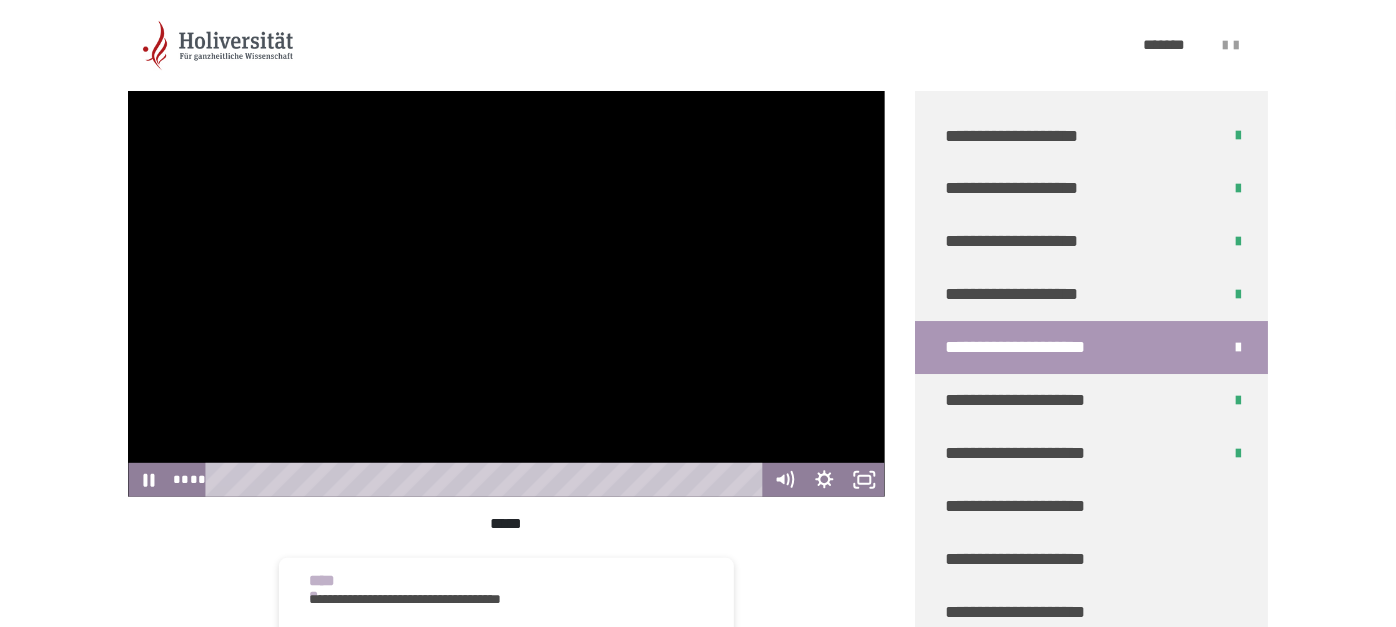 drag, startPoint x: 223, startPoint y: 481, endPoint x: 194, endPoint y: 485, distance: 29.274563 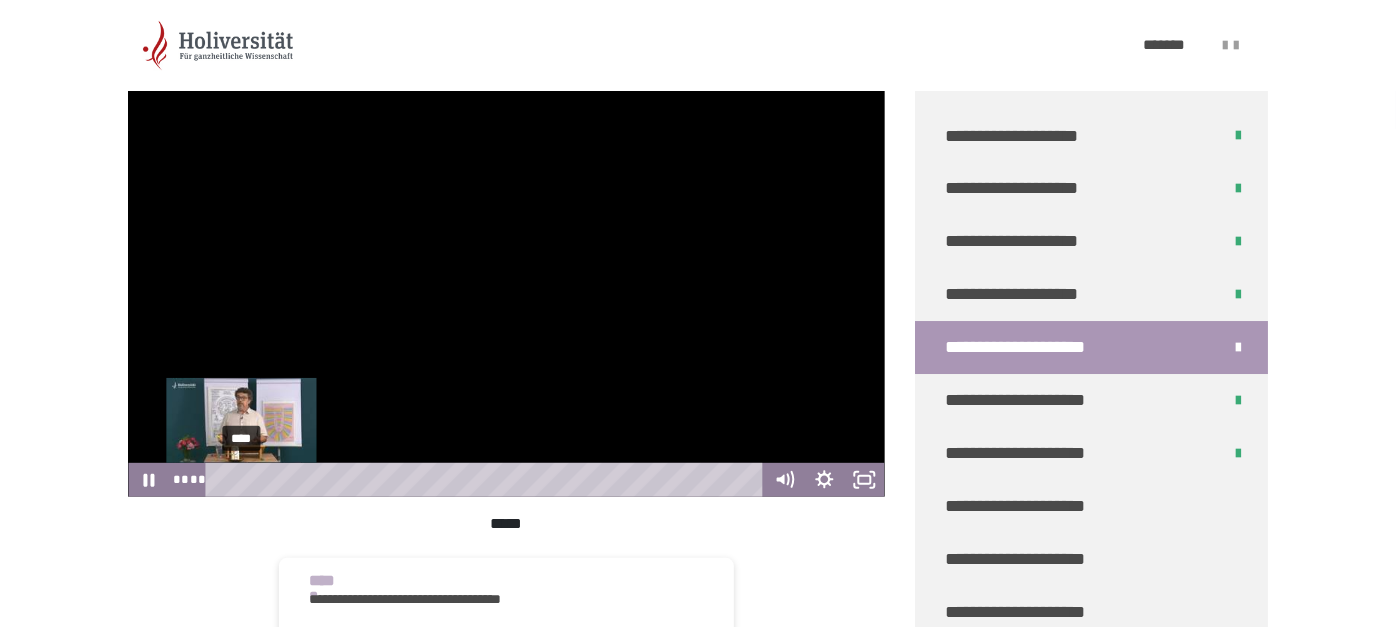 click on "****" at bounding box center [488, 480] 